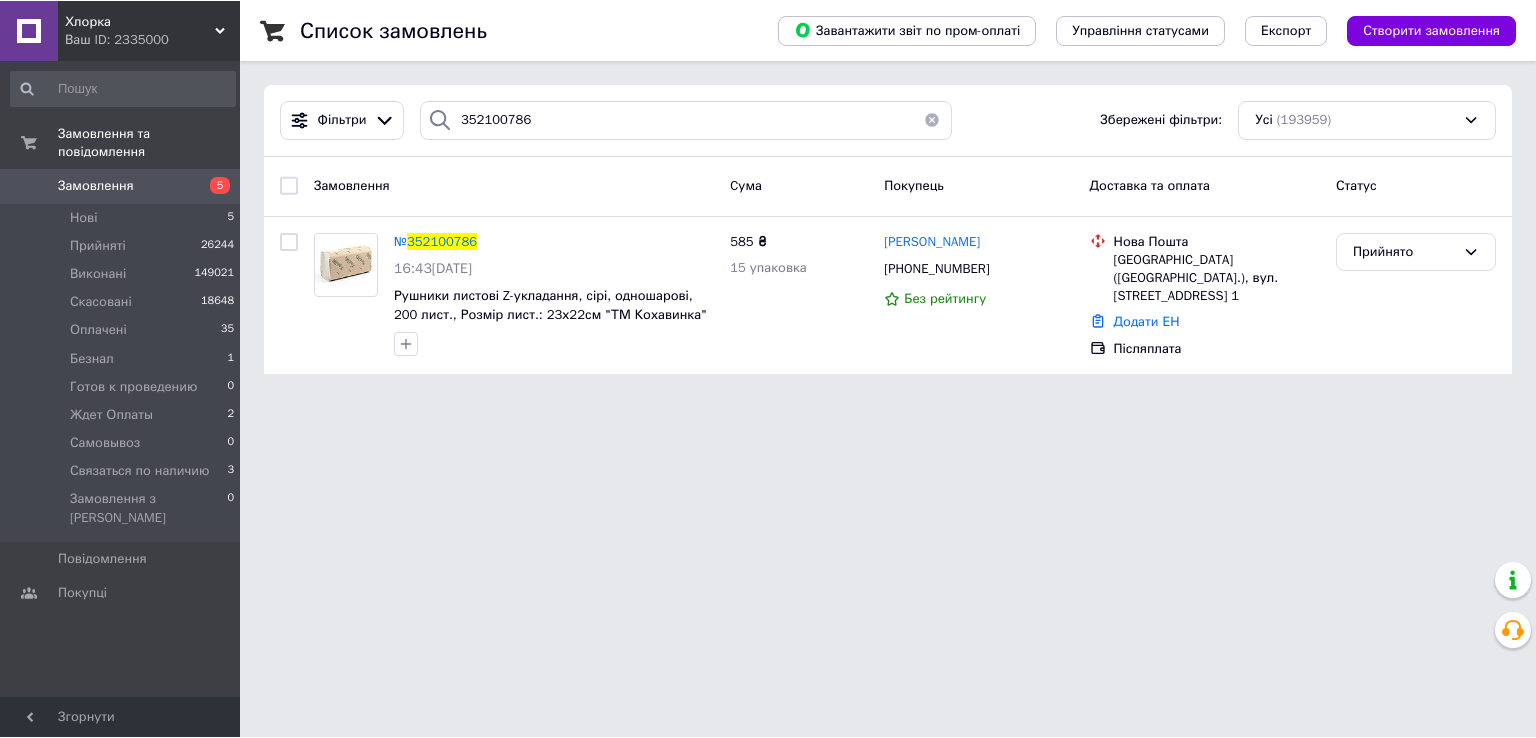 scroll, scrollTop: 0, scrollLeft: 0, axis: both 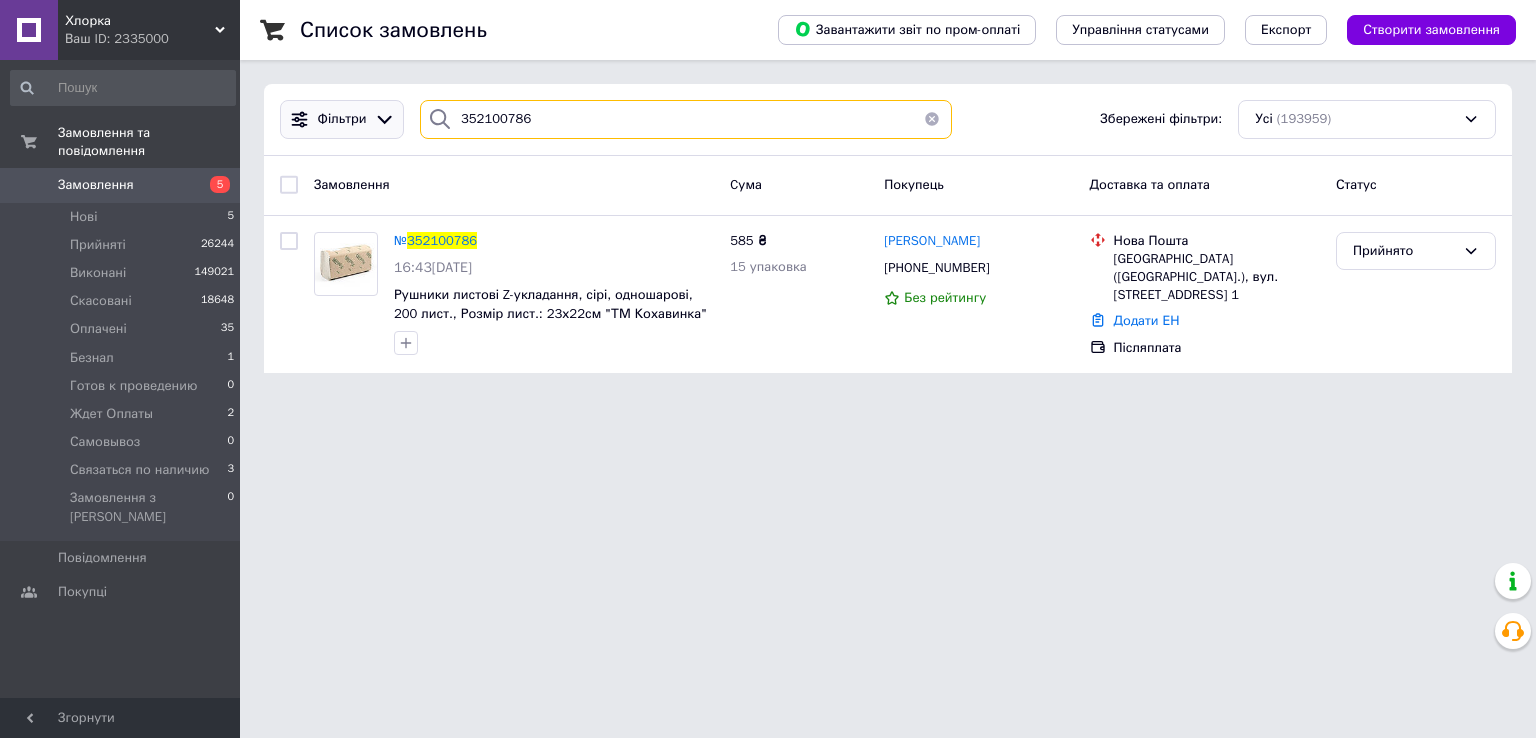 drag, startPoint x: 538, startPoint y: 122, endPoint x: 328, endPoint y: 111, distance: 210.2879 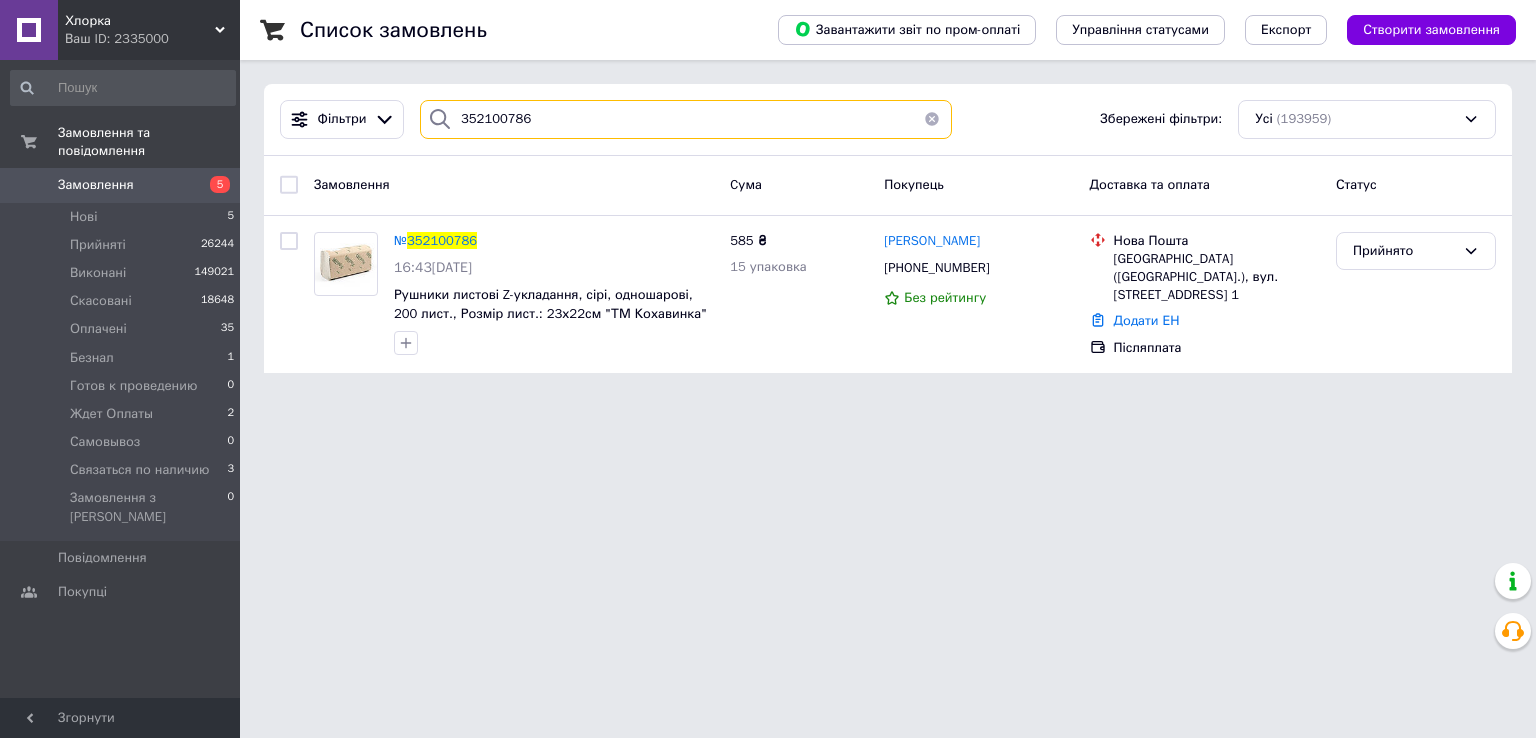 paste on "386694" 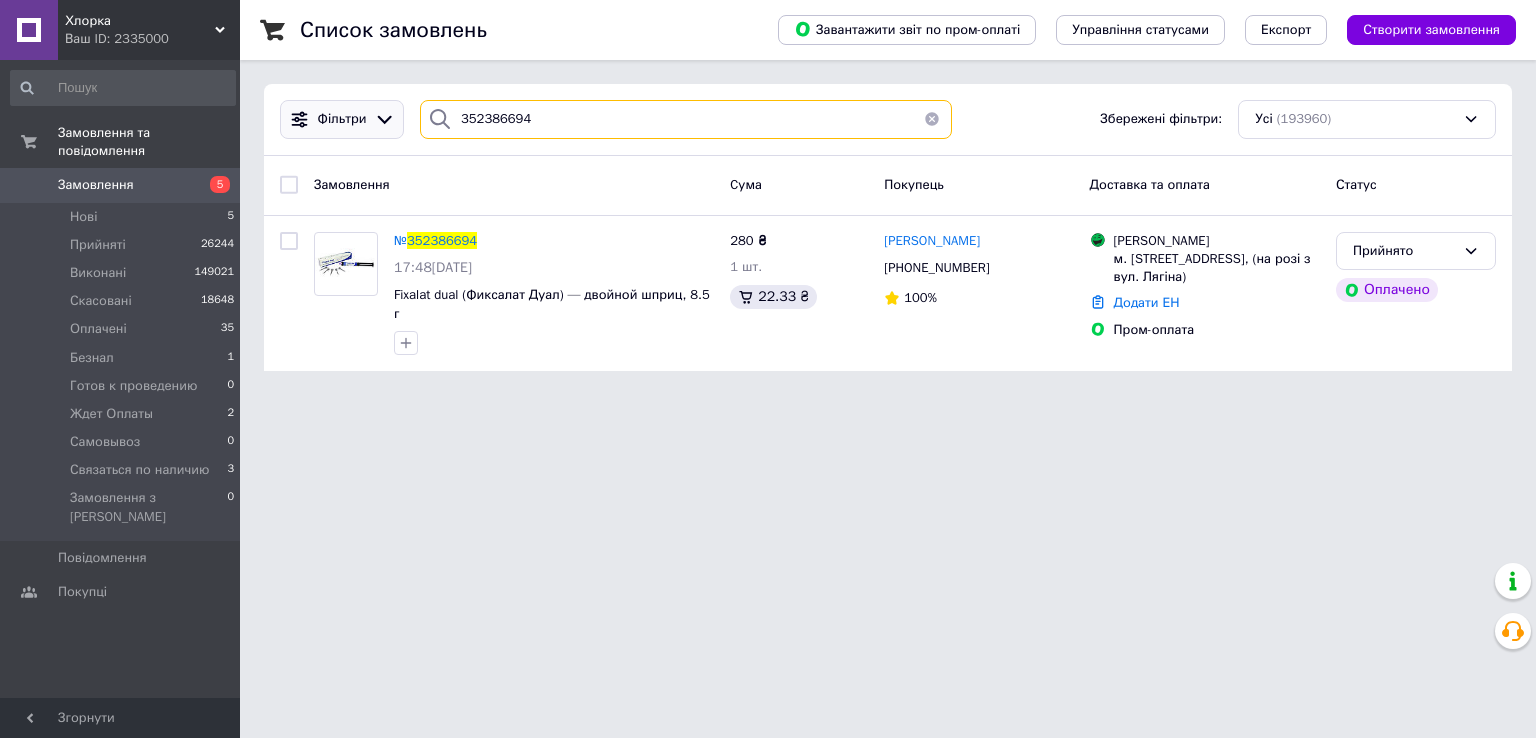 paste on "352388199" 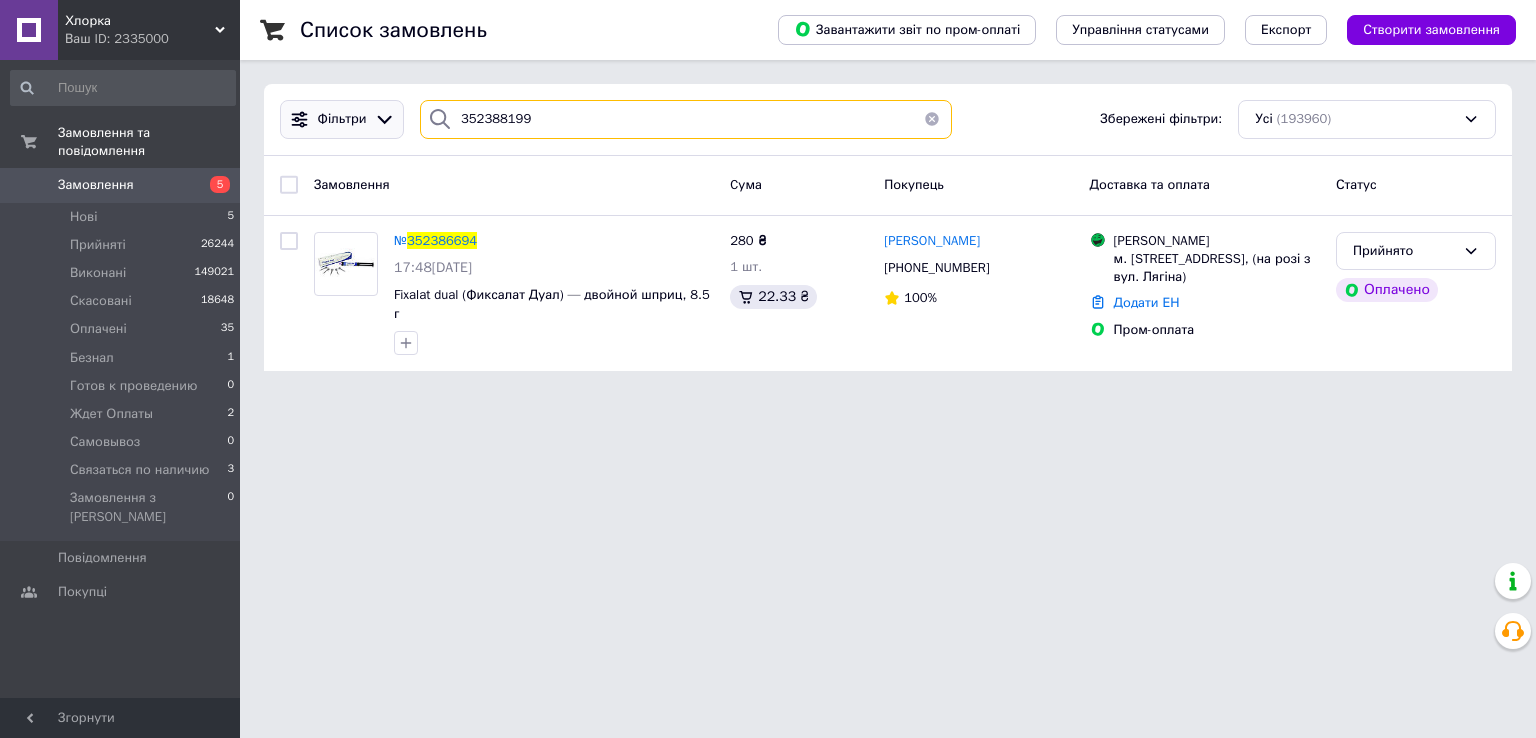 drag, startPoint x: 568, startPoint y: 127, endPoint x: 368, endPoint y: 120, distance: 200.12247 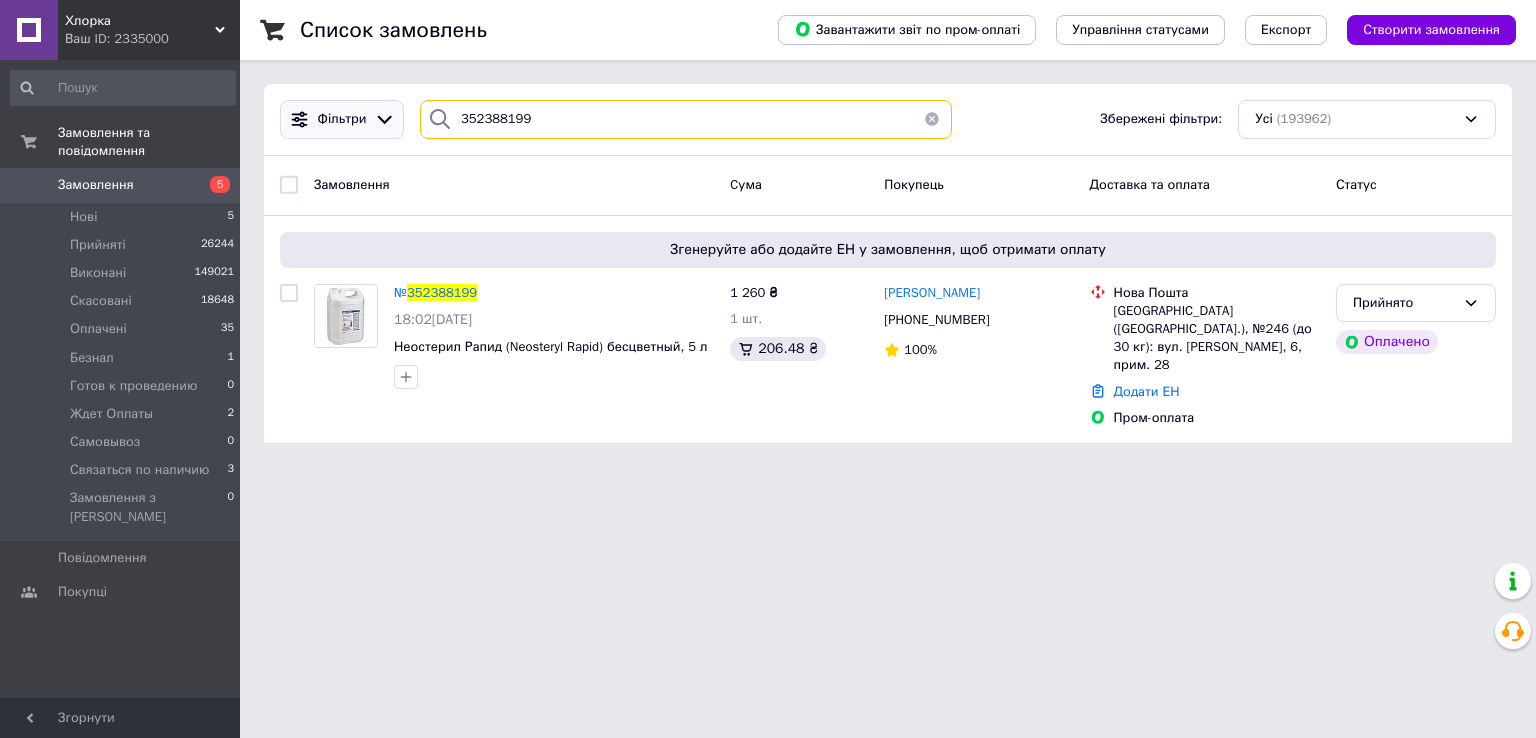 paste on "352437353" 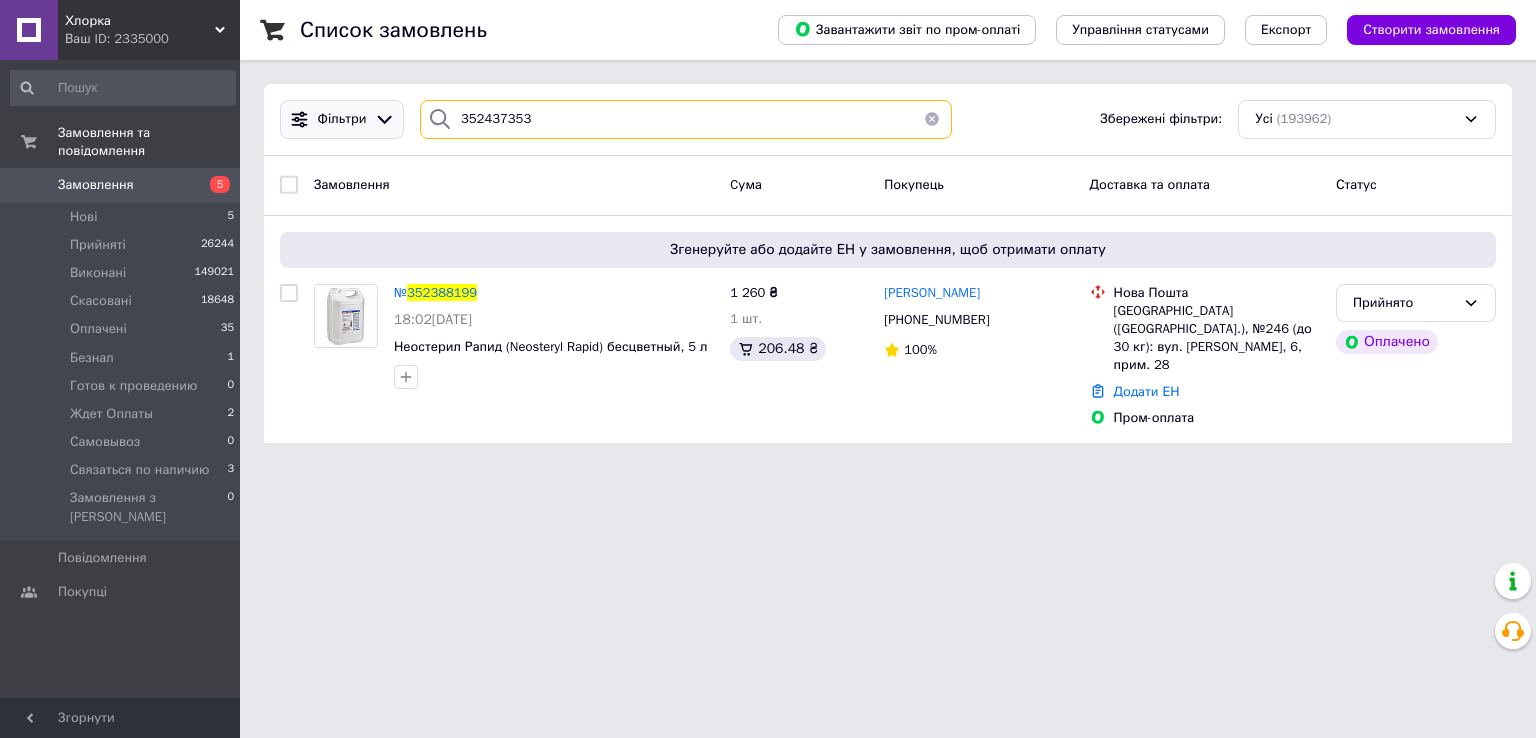 drag, startPoint x: 564, startPoint y: 117, endPoint x: 349, endPoint y: 115, distance: 215.00931 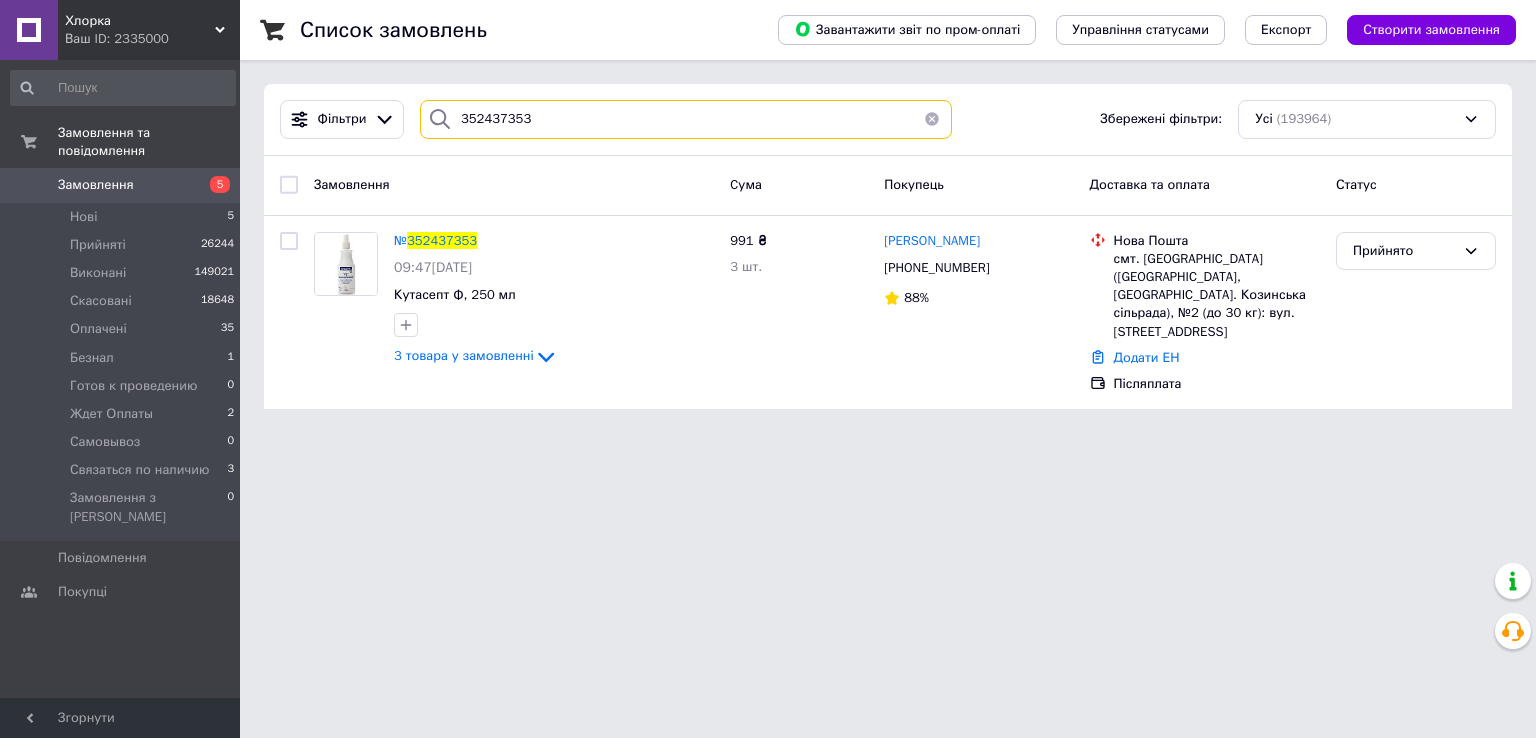 click on "352437353" at bounding box center (686, 119) 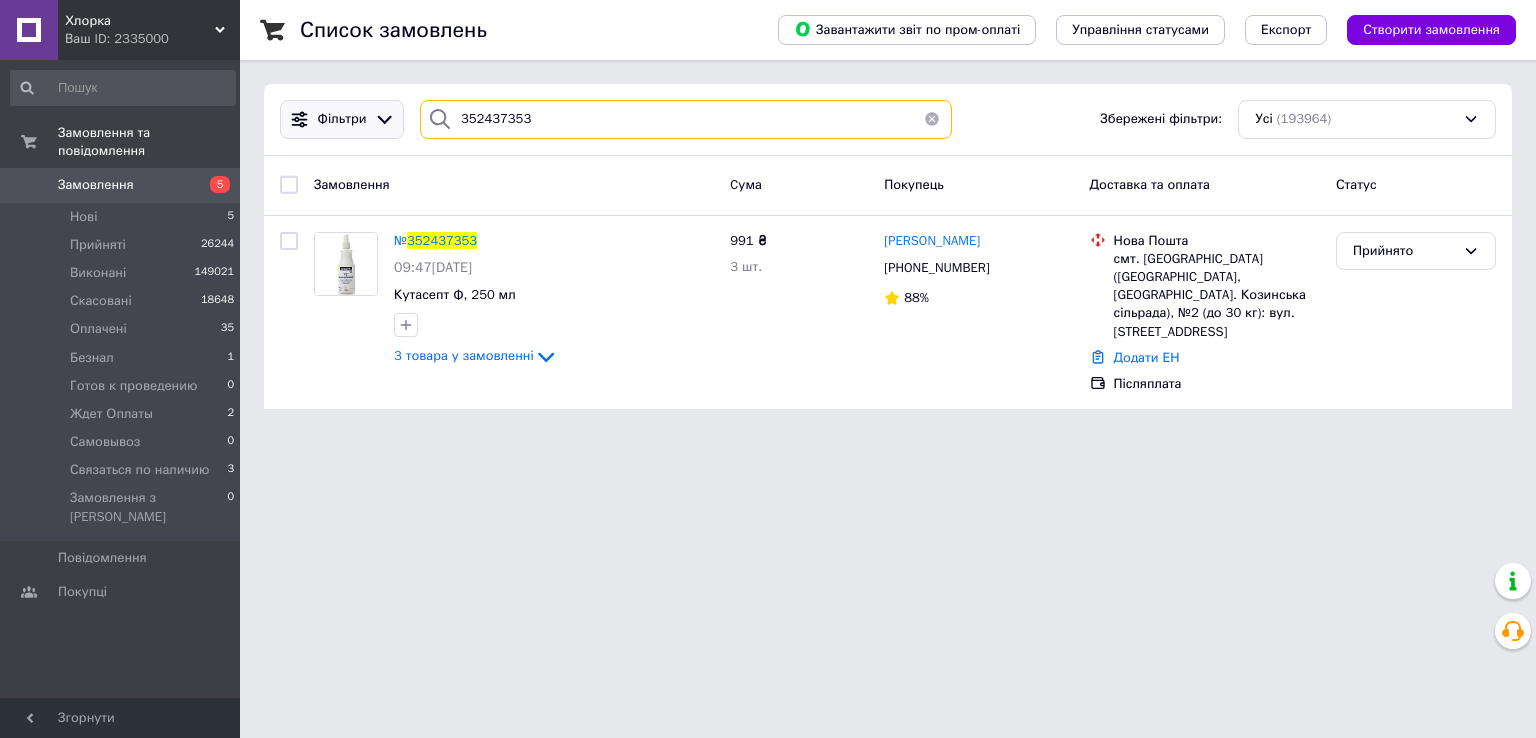 drag, startPoint x: 560, startPoint y: 121, endPoint x: 361, endPoint y: 117, distance: 199.04019 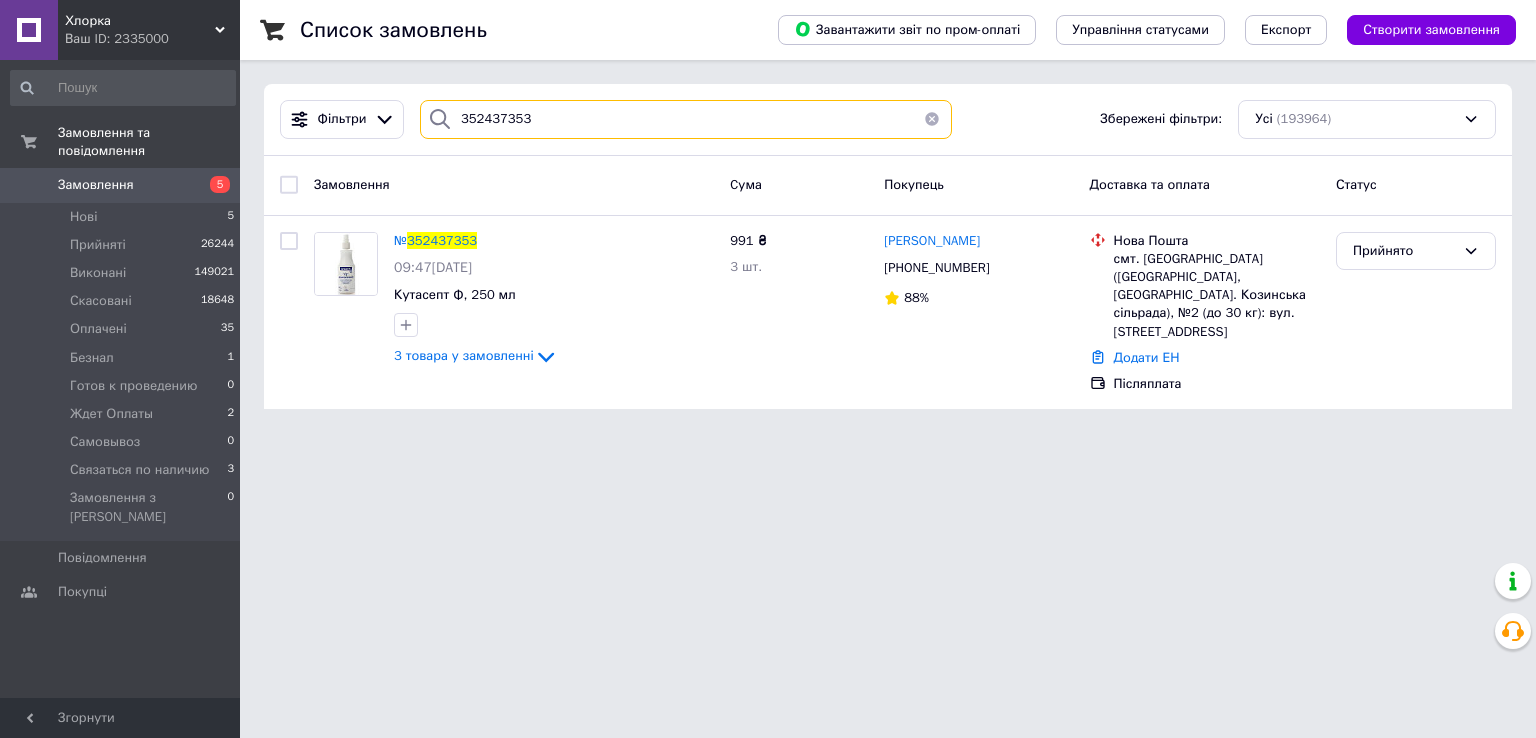 paste on "43251" 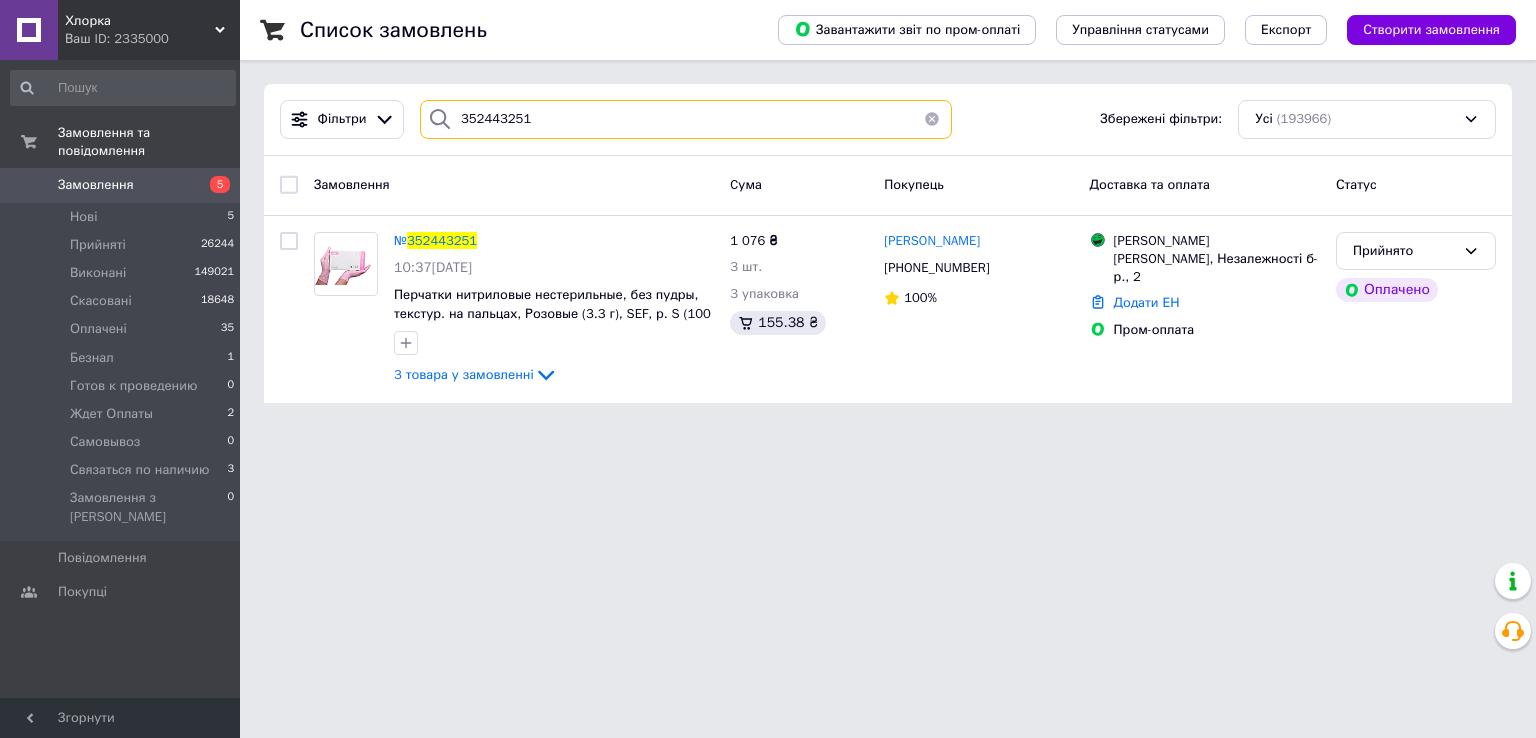drag, startPoint x: 556, startPoint y: 125, endPoint x: 411, endPoint y: 123, distance: 145.0138 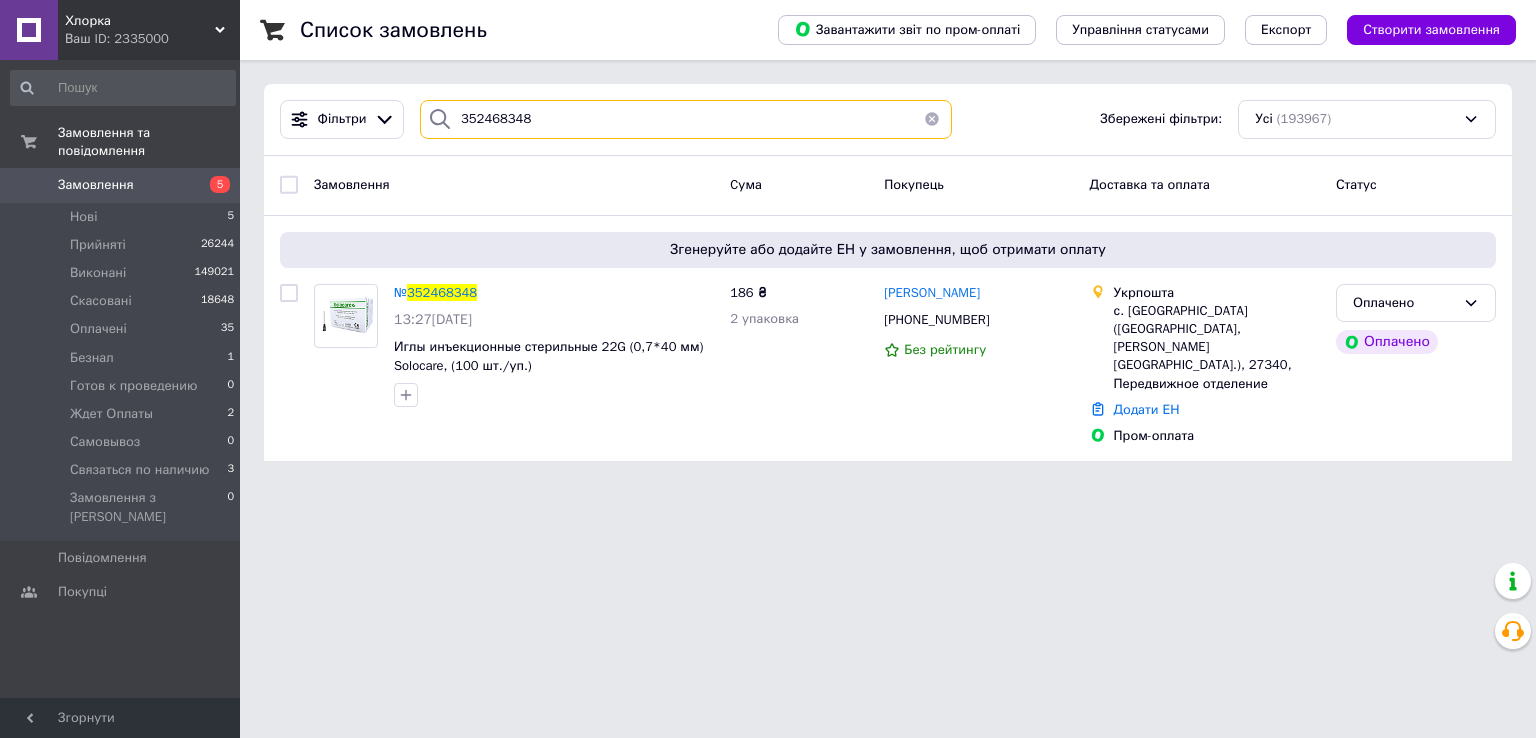 drag, startPoint x: 576, startPoint y: 125, endPoint x: 402, endPoint y: 132, distance: 174.14075 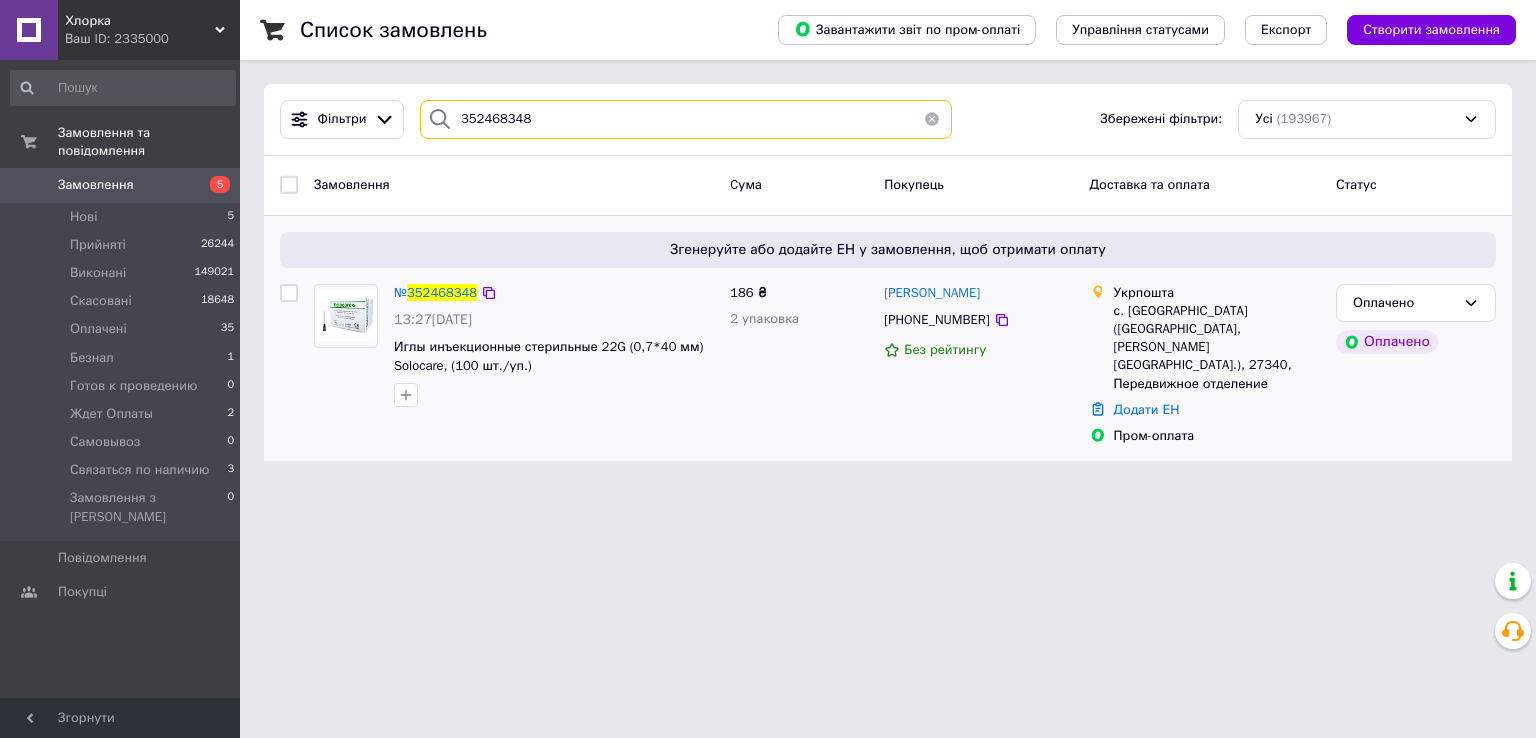 paste on "75469" 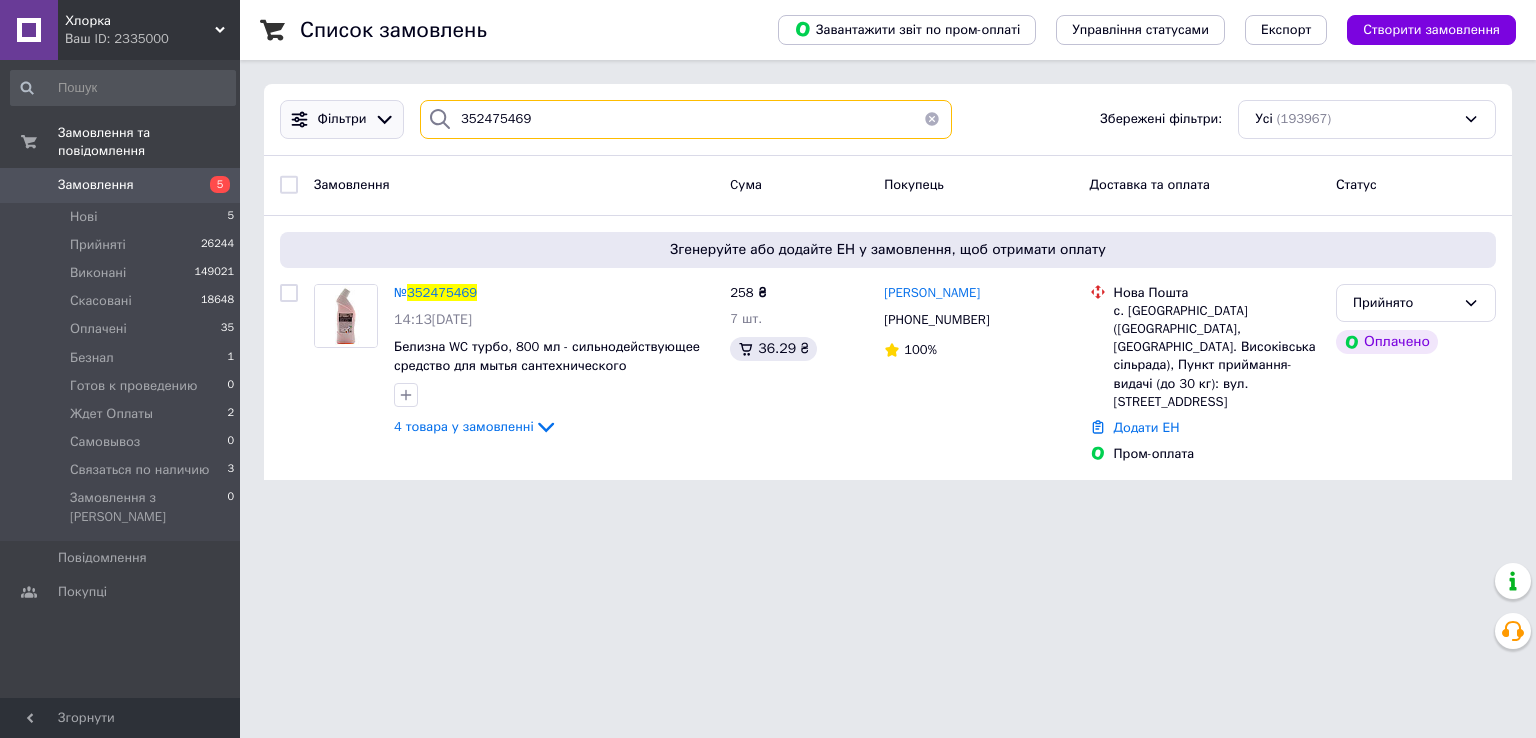 paste on "352486227" 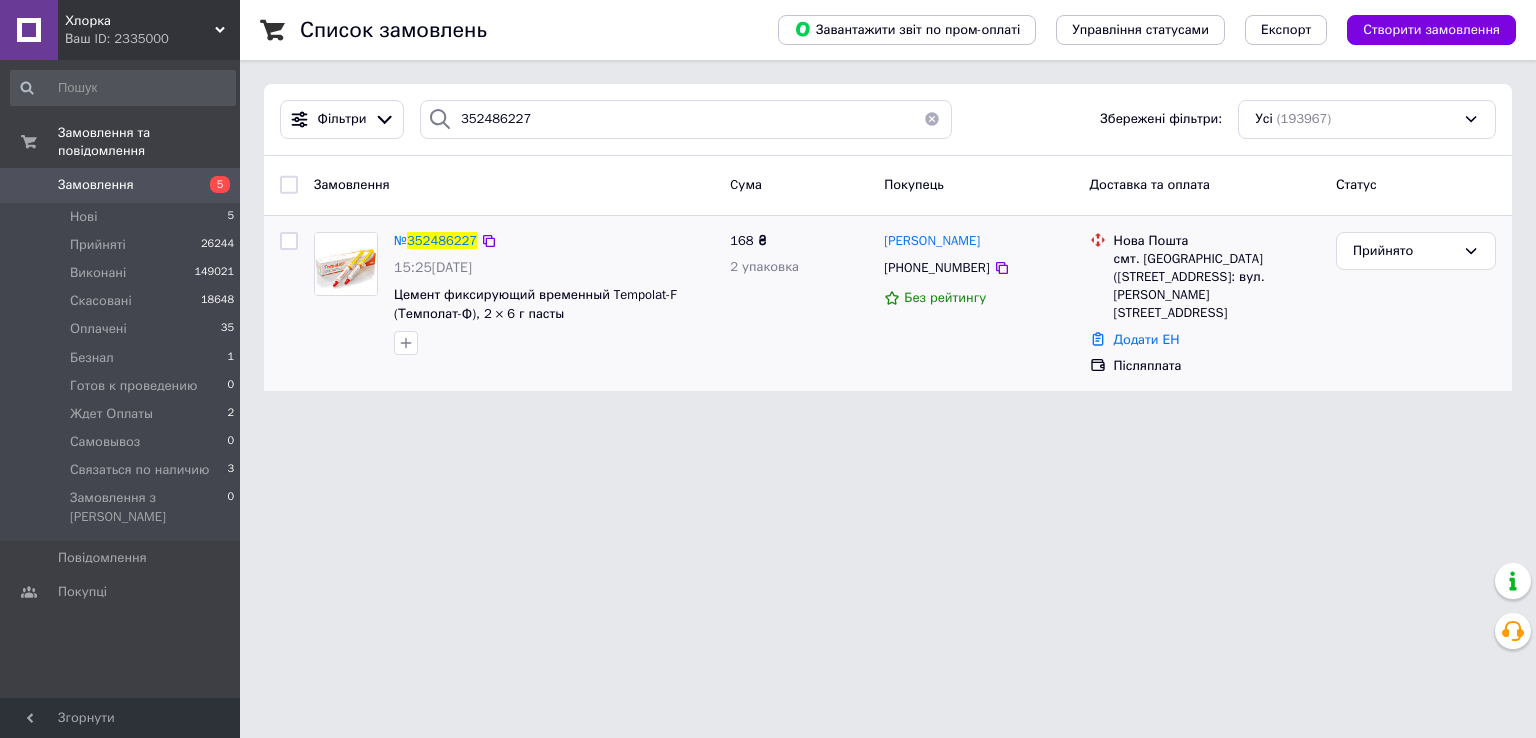 drag, startPoint x: 1113, startPoint y: 261, endPoint x: 1243, endPoint y: 296, distance: 134.62912 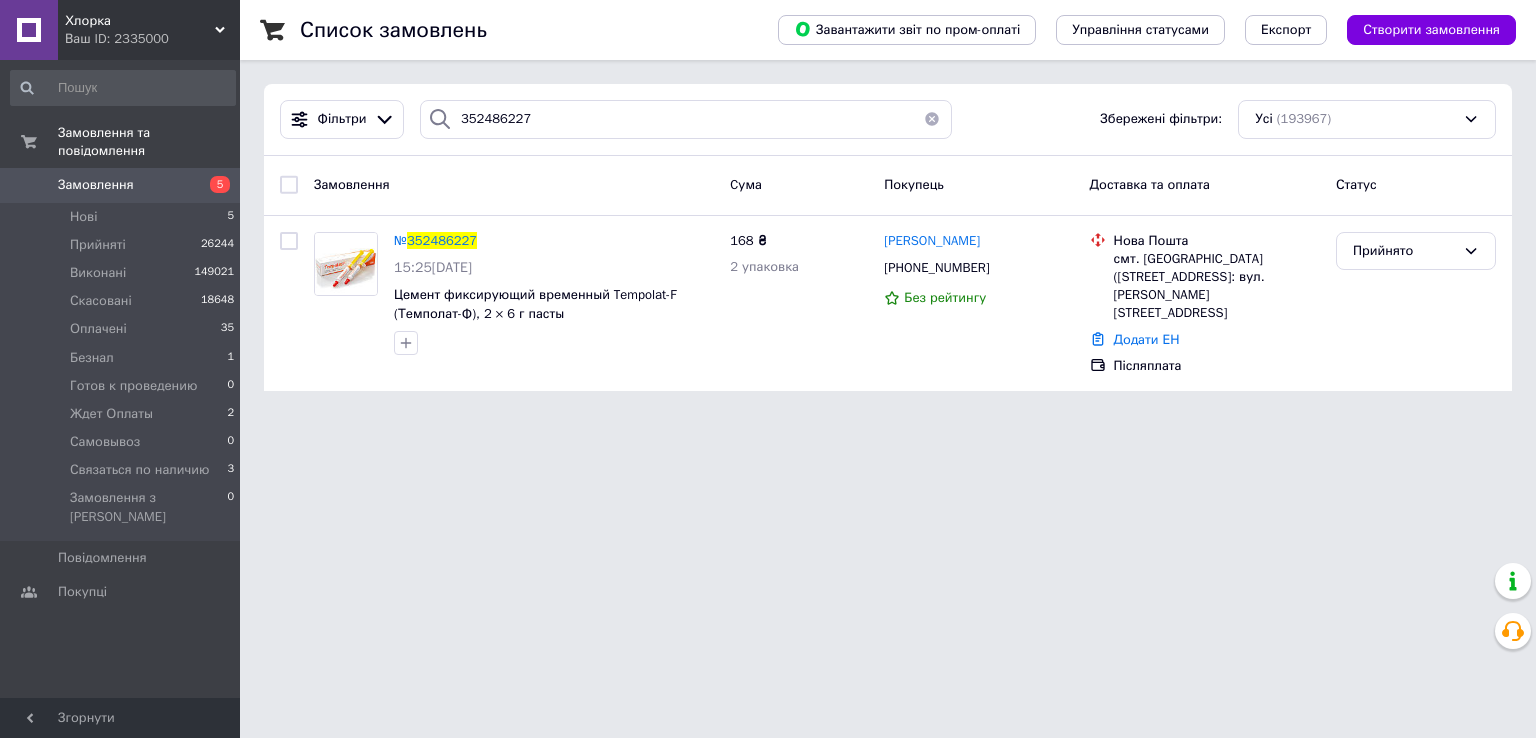 copy on "смт. [GEOGRAPHIC_DATA] ([STREET_ADDRESS]: вул. [PERSON_NAME][STREET_ADDRESS]" 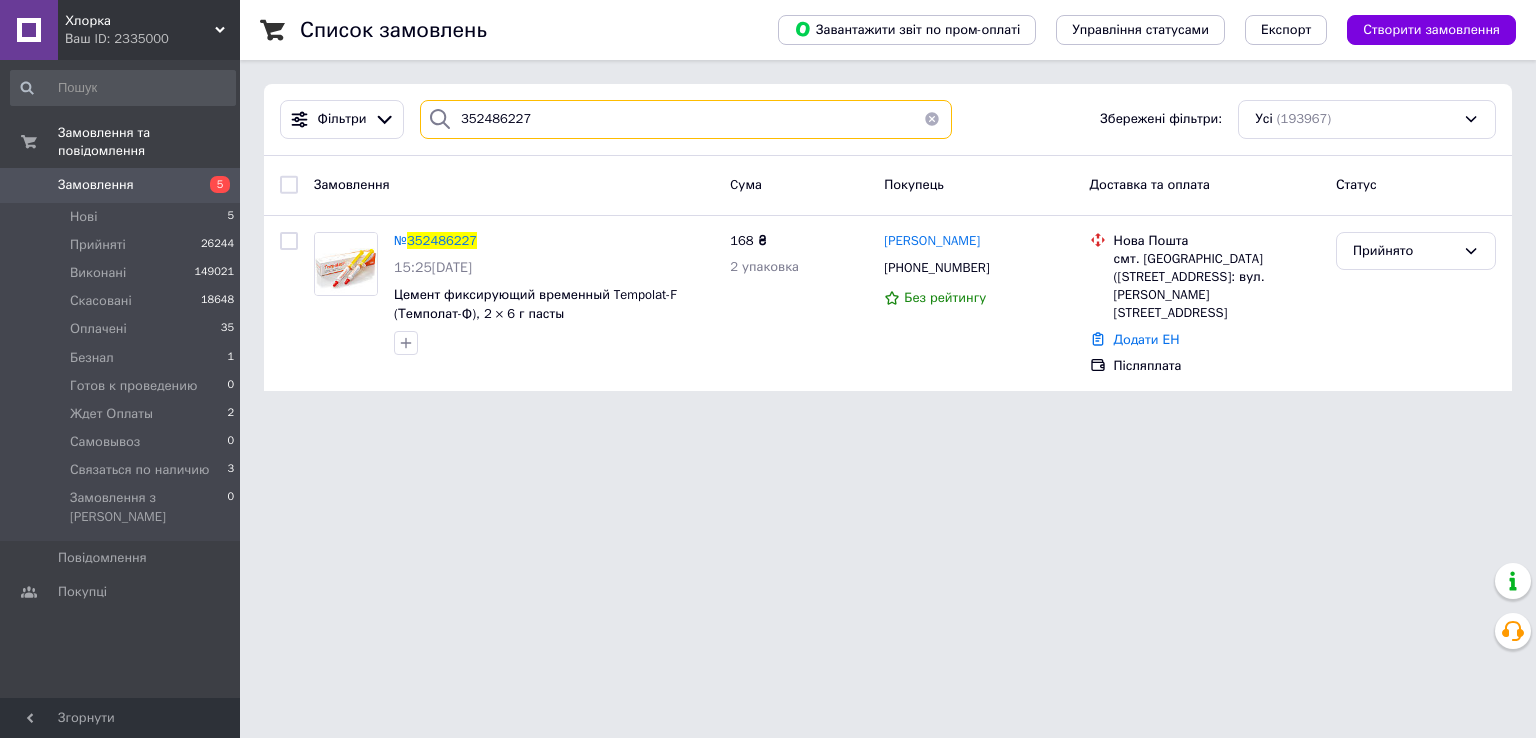 drag, startPoint x: 514, startPoint y: 125, endPoint x: 423, endPoint y: 72, distance: 105.30907 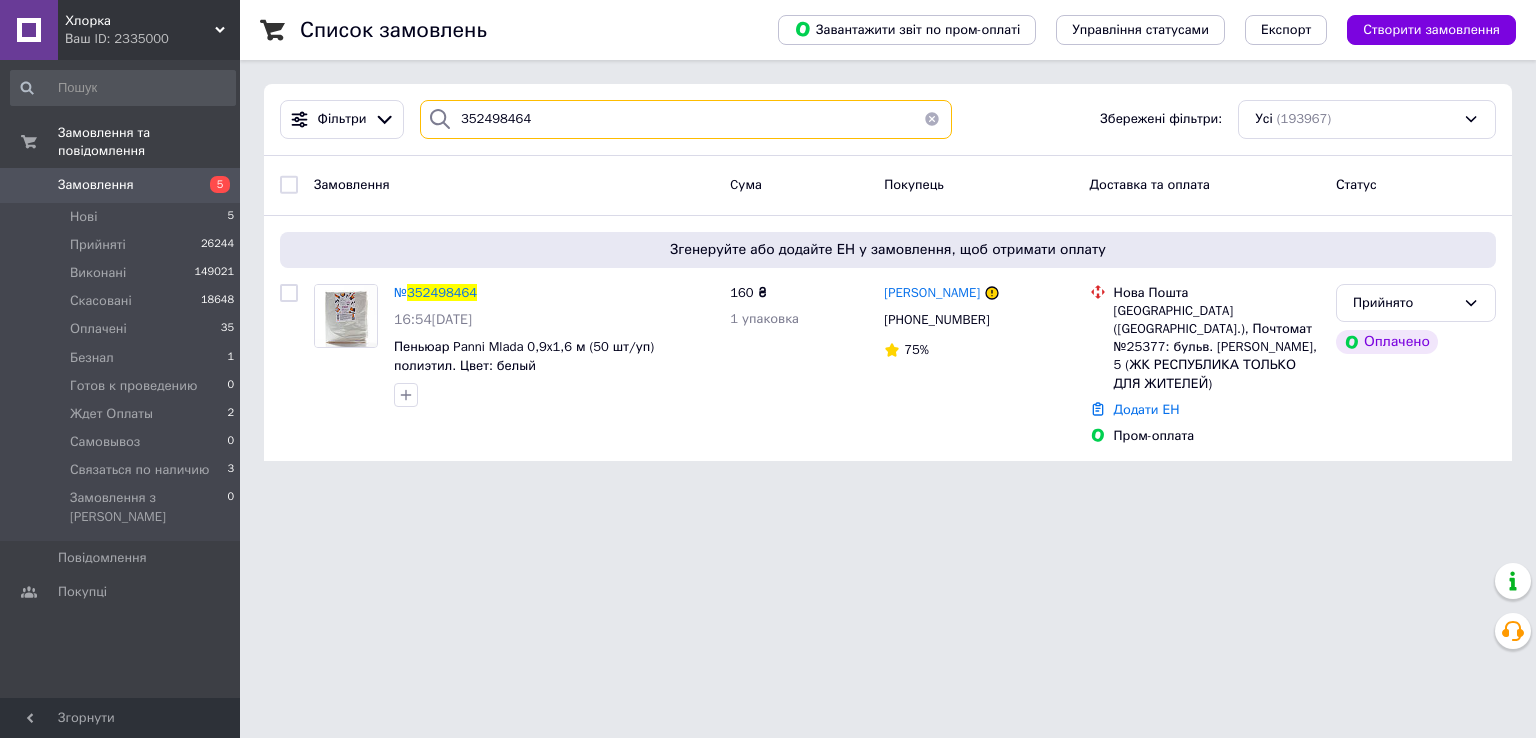 drag, startPoint x: 436, startPoint y: 133, endPoint x: 405, endPoint y: 127, distance: 31.575306 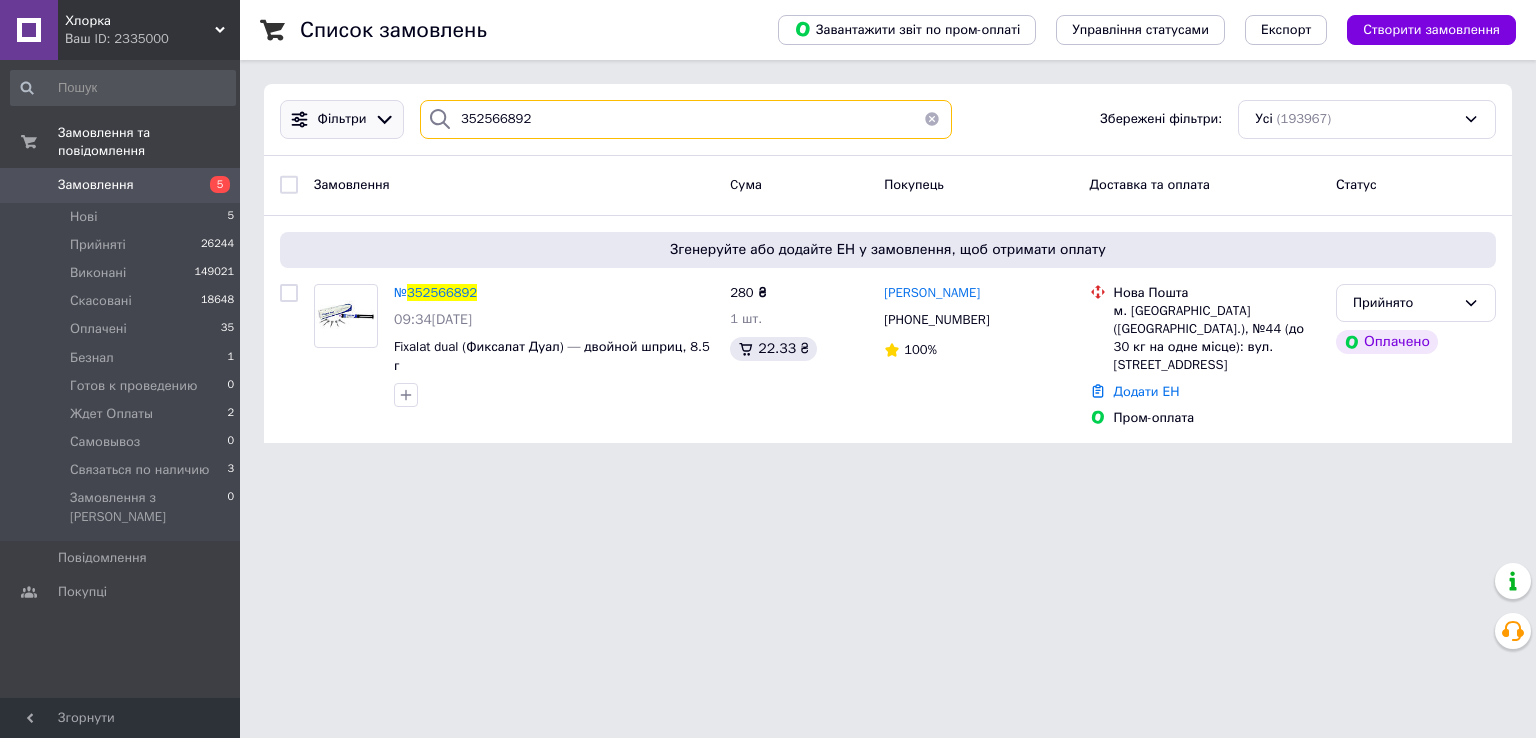 paste on "386694" 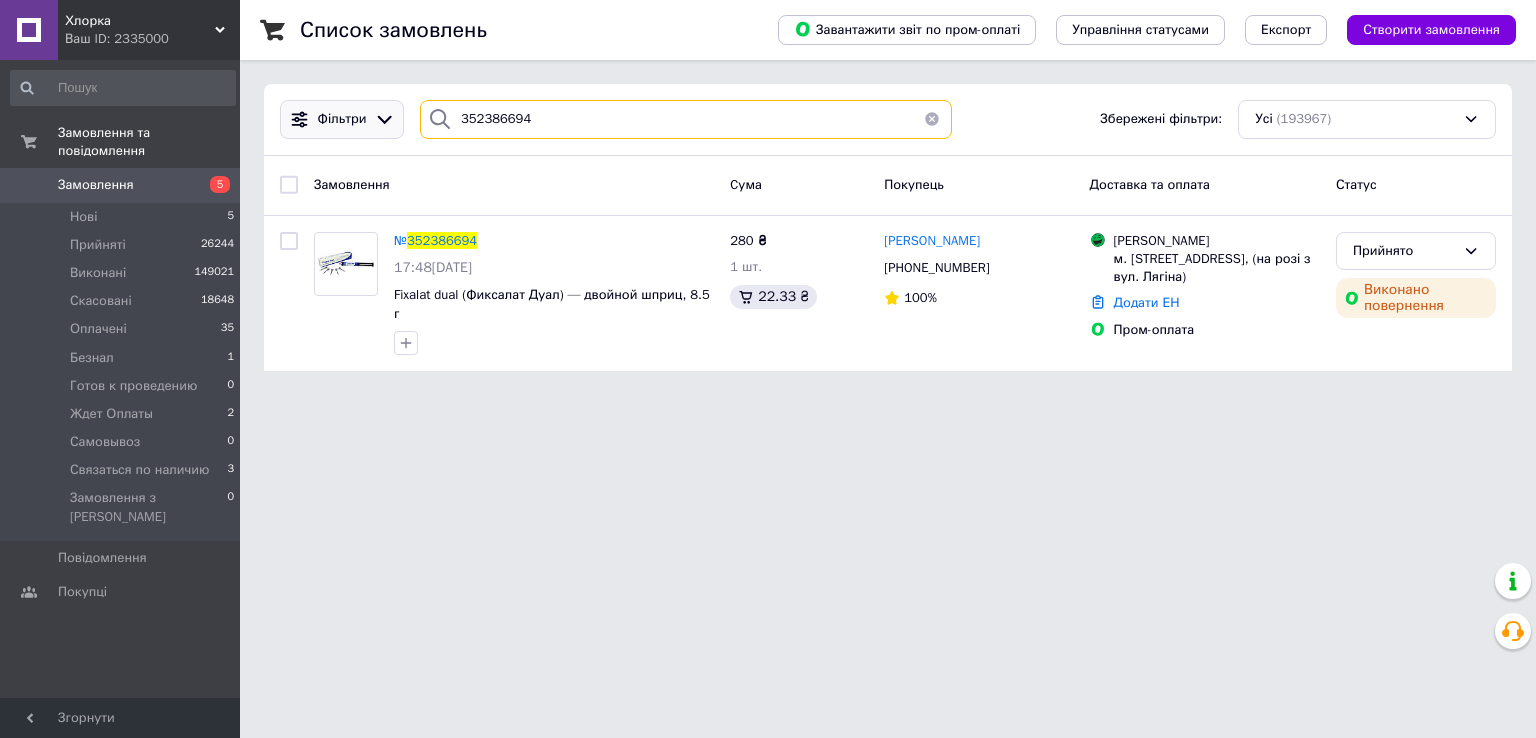 drag, startPoint x: 557, startPoint y: 130, endPoint x: 368, endPoint y: 108, distance: 190.27611 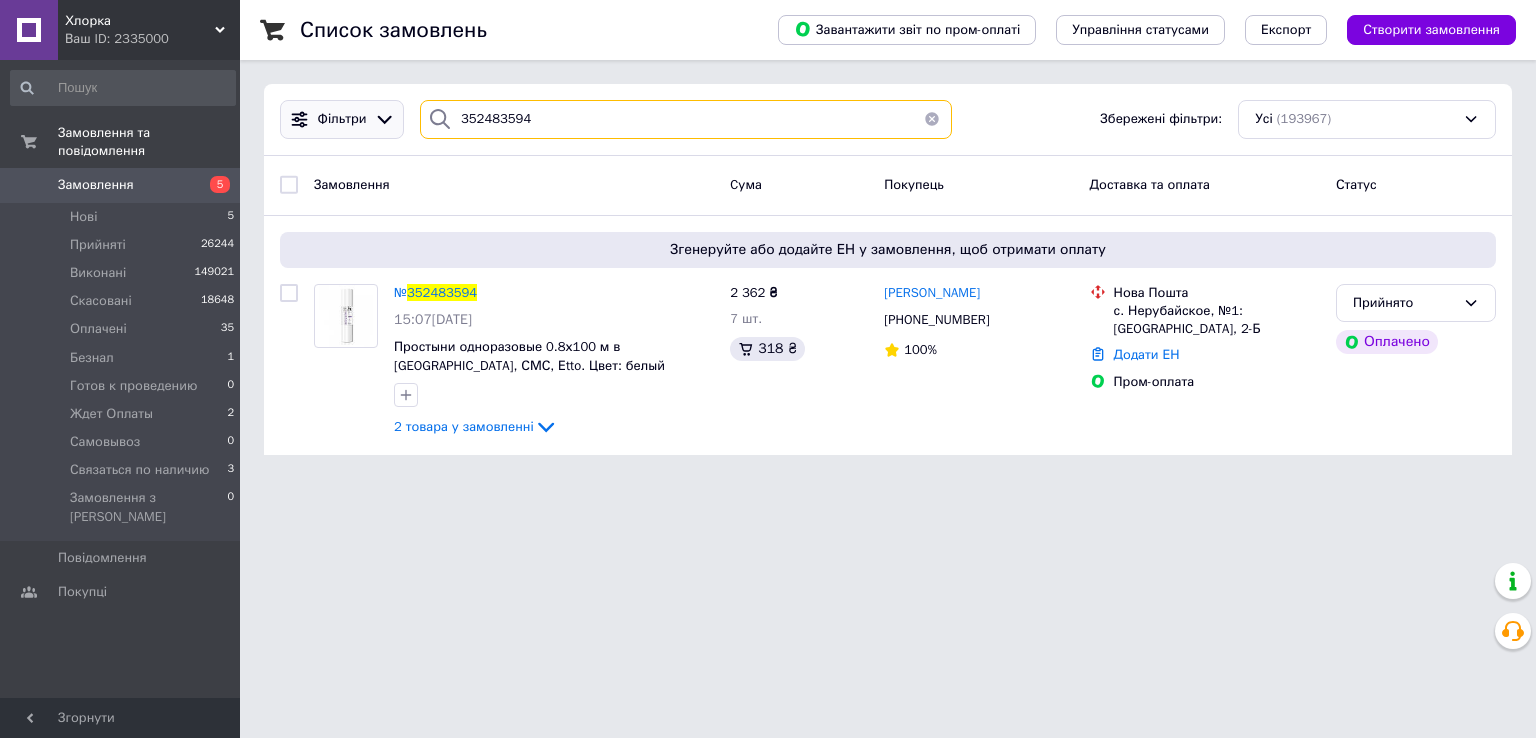 drag, startPoint x: 554, startPoint y: 123, endPoint x: 295, endPoint y: 128, distance: 259.04825 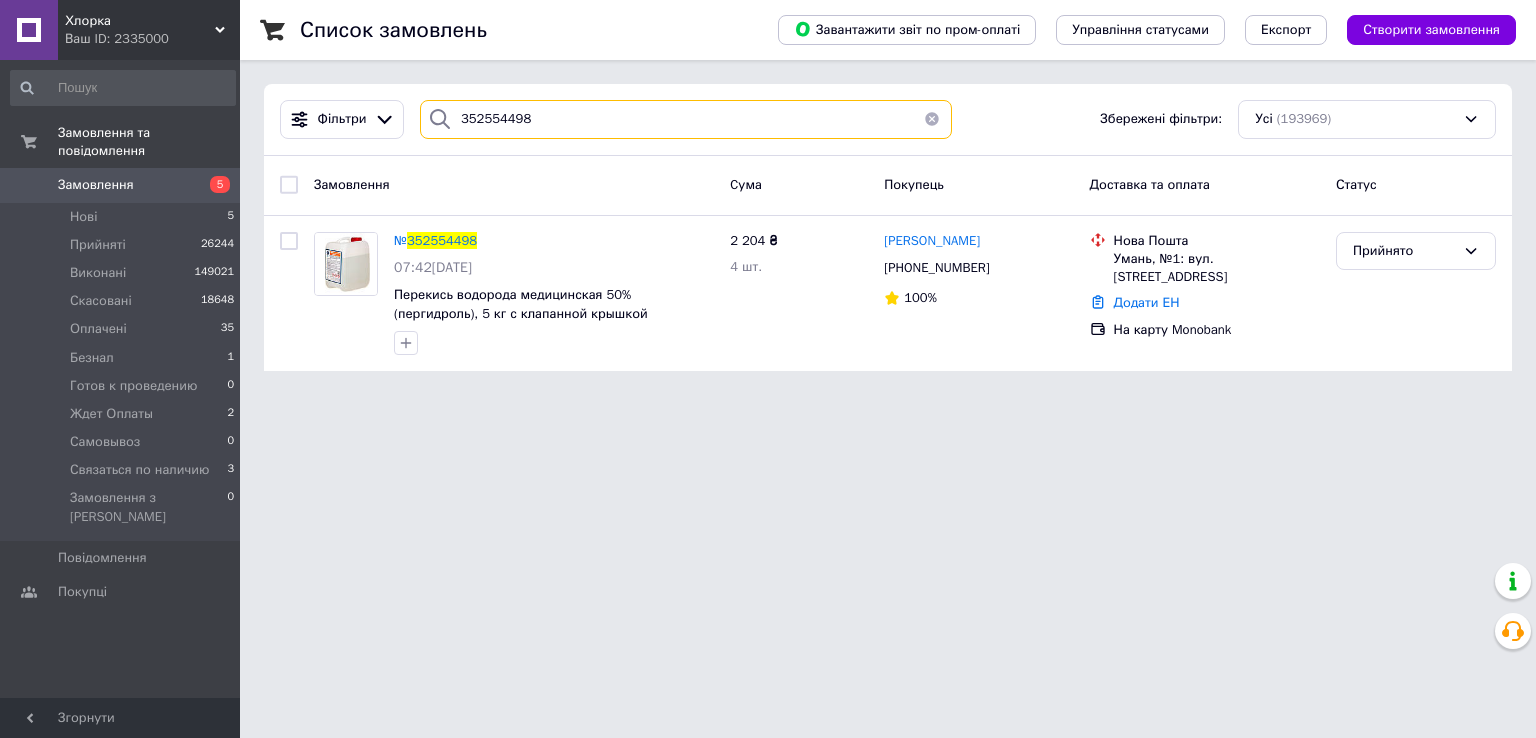 type on "352554498" 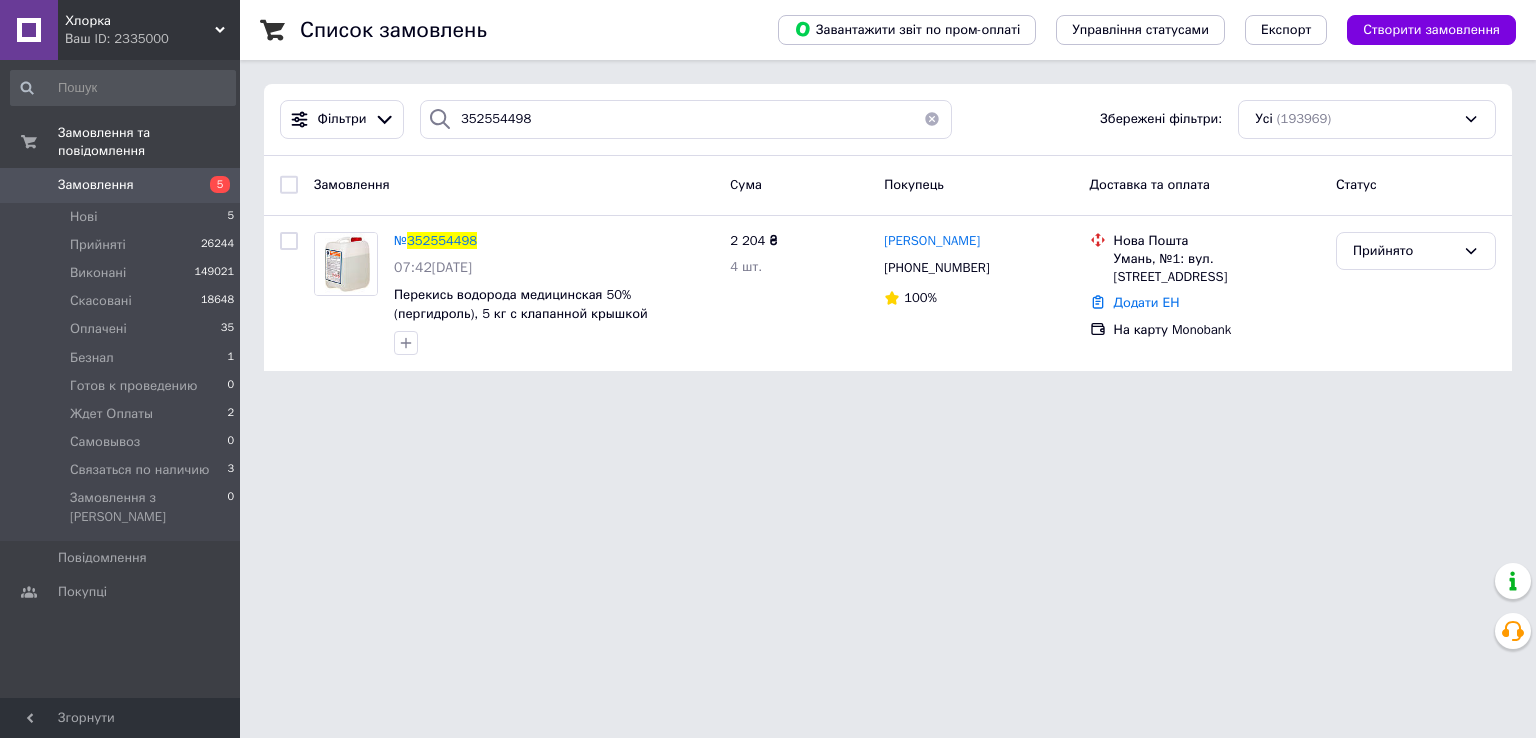 drag, startPoint x: 1084, startPoint y: 513, endPoint x: 1104, endPoint y: 392, distance: 122.641754 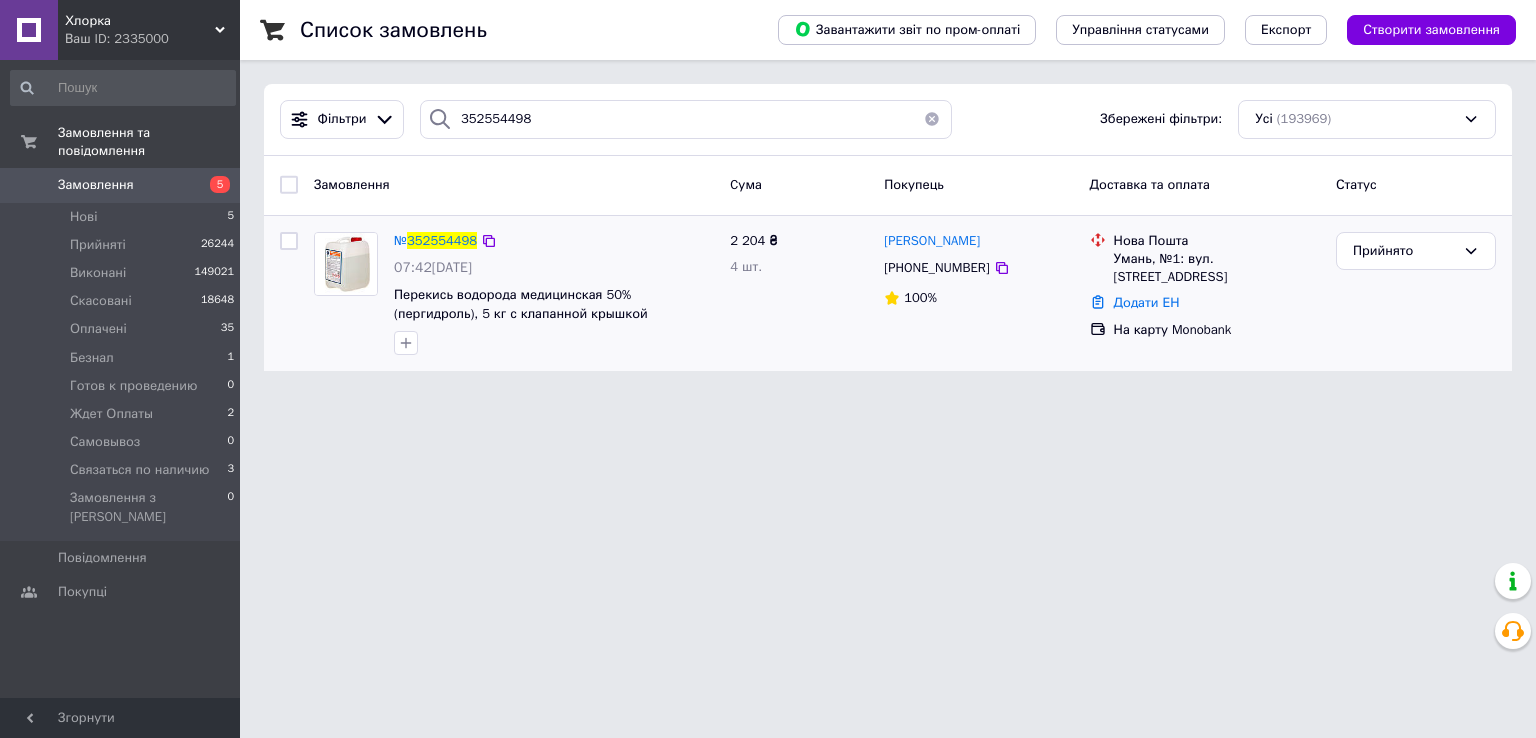 drag, startPoint x: 1116, startPoint y: 253, endPoint x: 1327, endPoint y: 256, distance: 211.02133 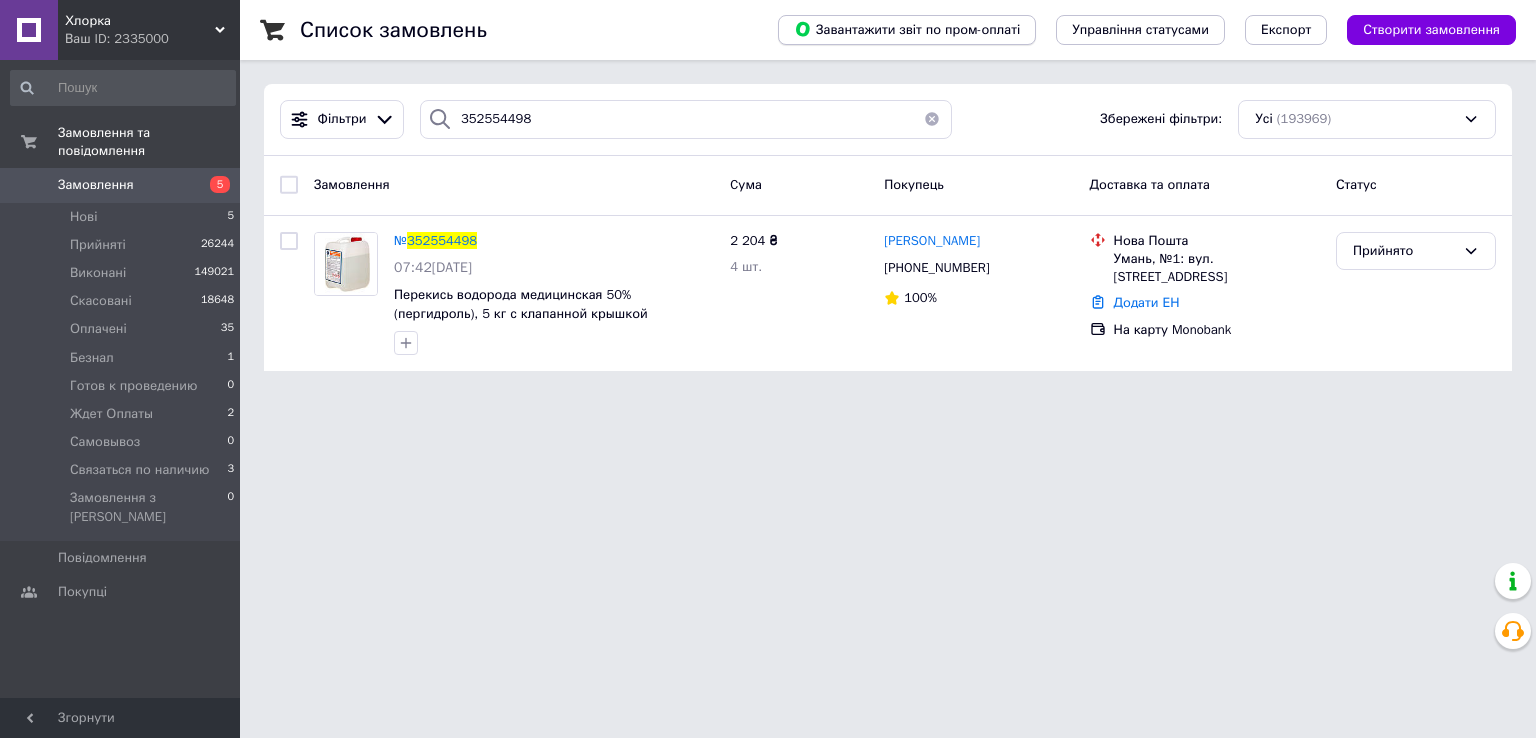 copy on "Умань, №1: вул. [STREET_ADDRESS]" 